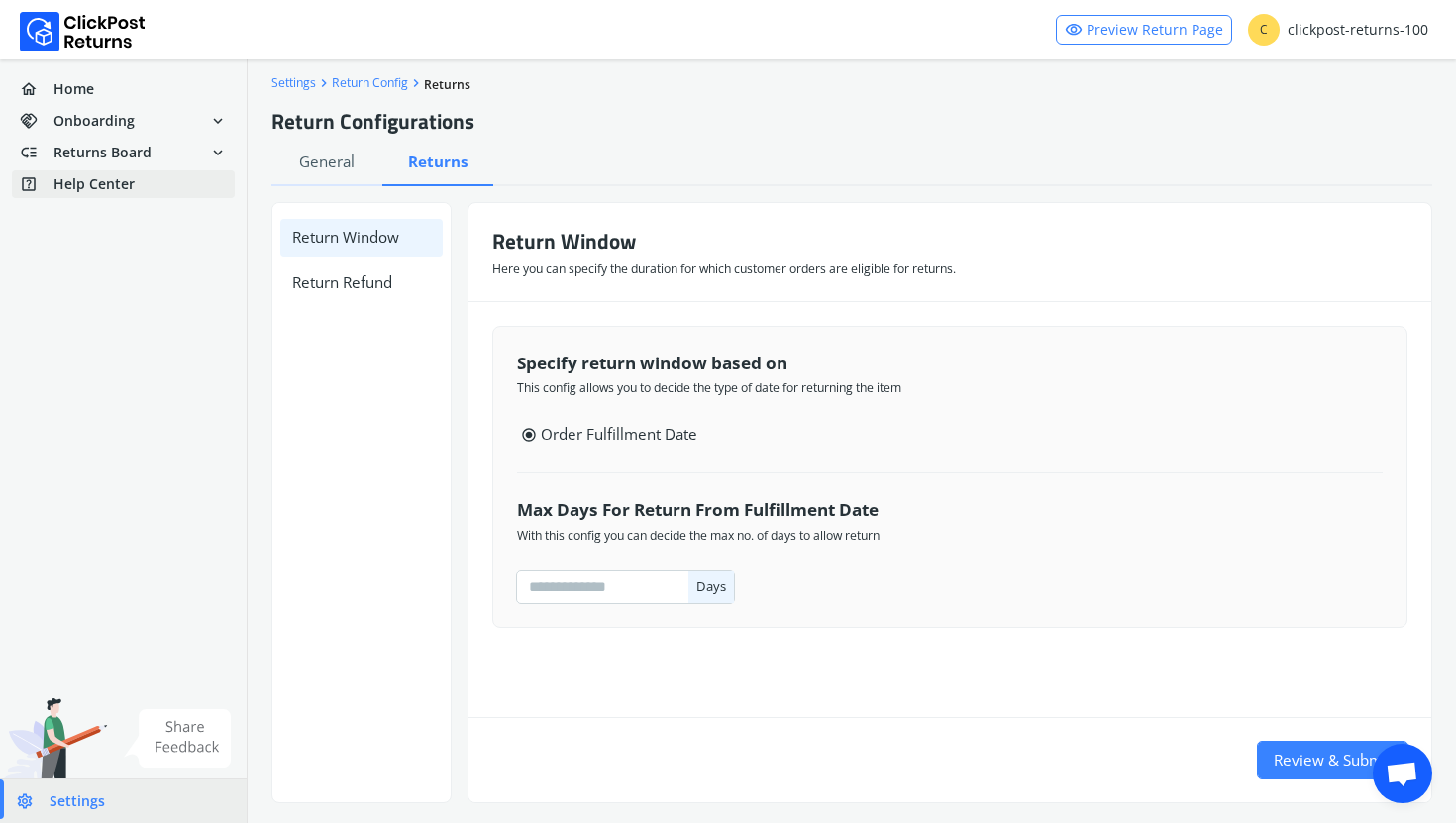 scroll, scrollTop: 0, scrollLeft: 0, axis: both 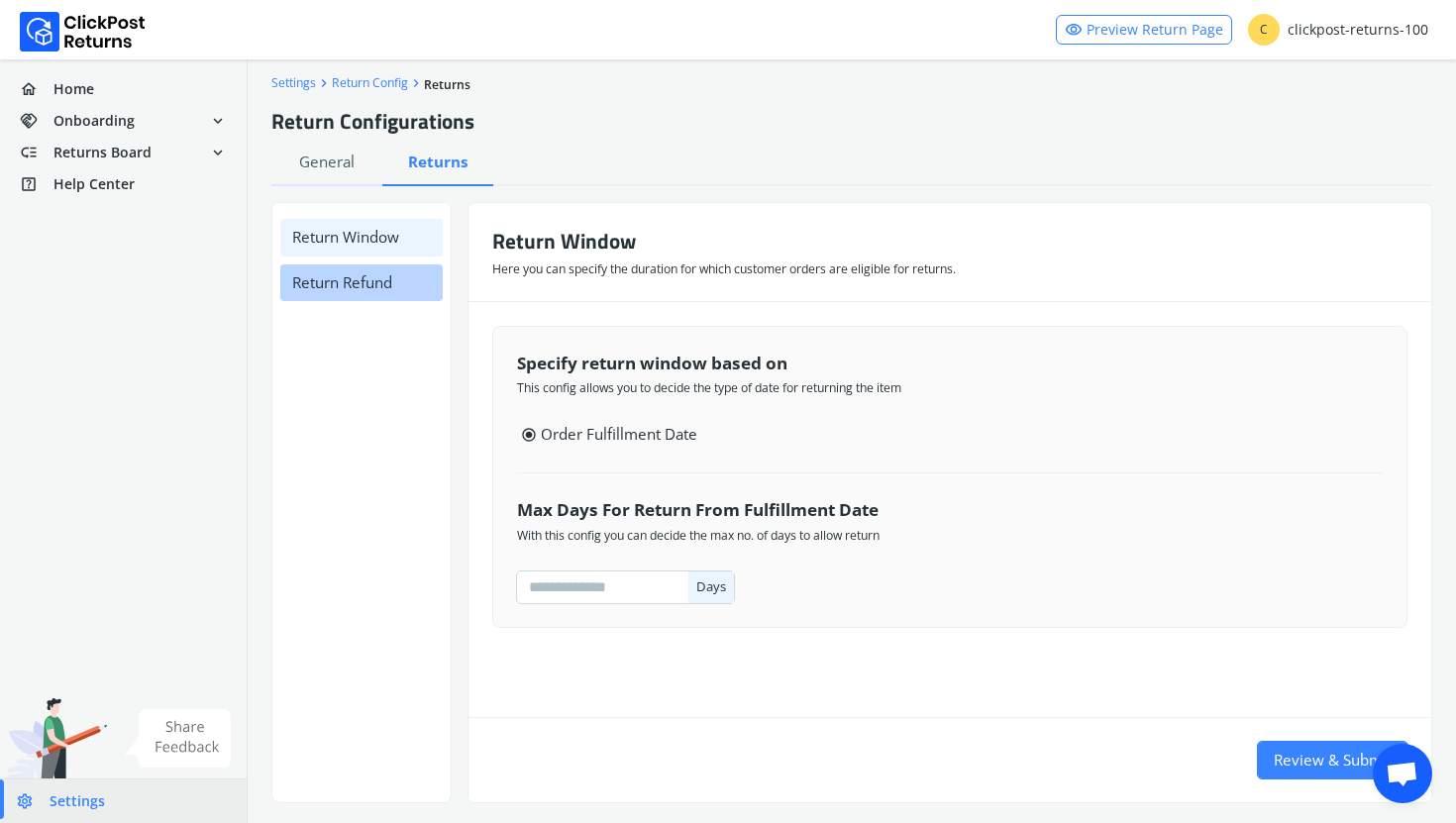 click on "Return Refund" at bounding box center [362, 282] 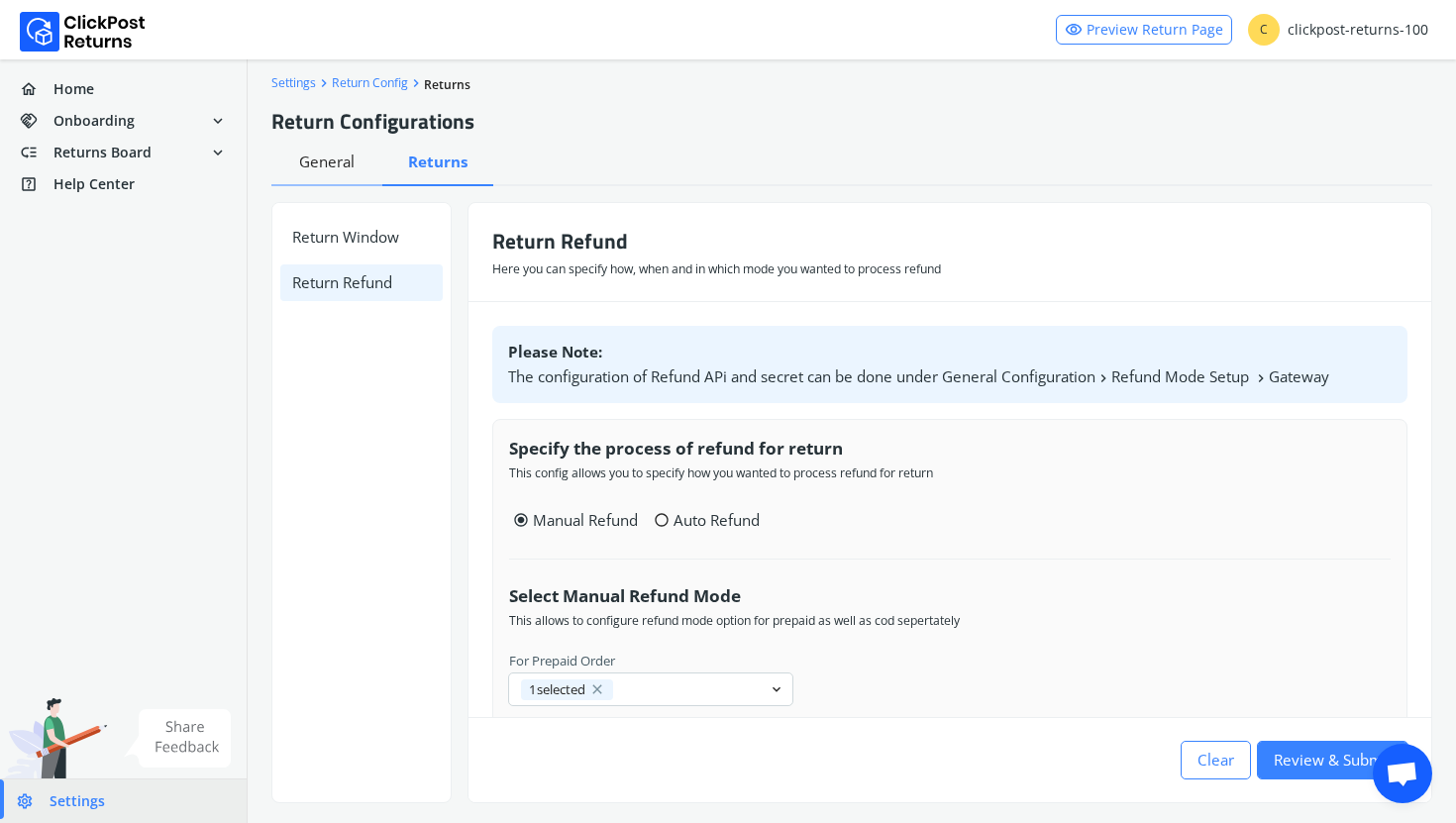 click on "General" at bounding box center [327, 161] 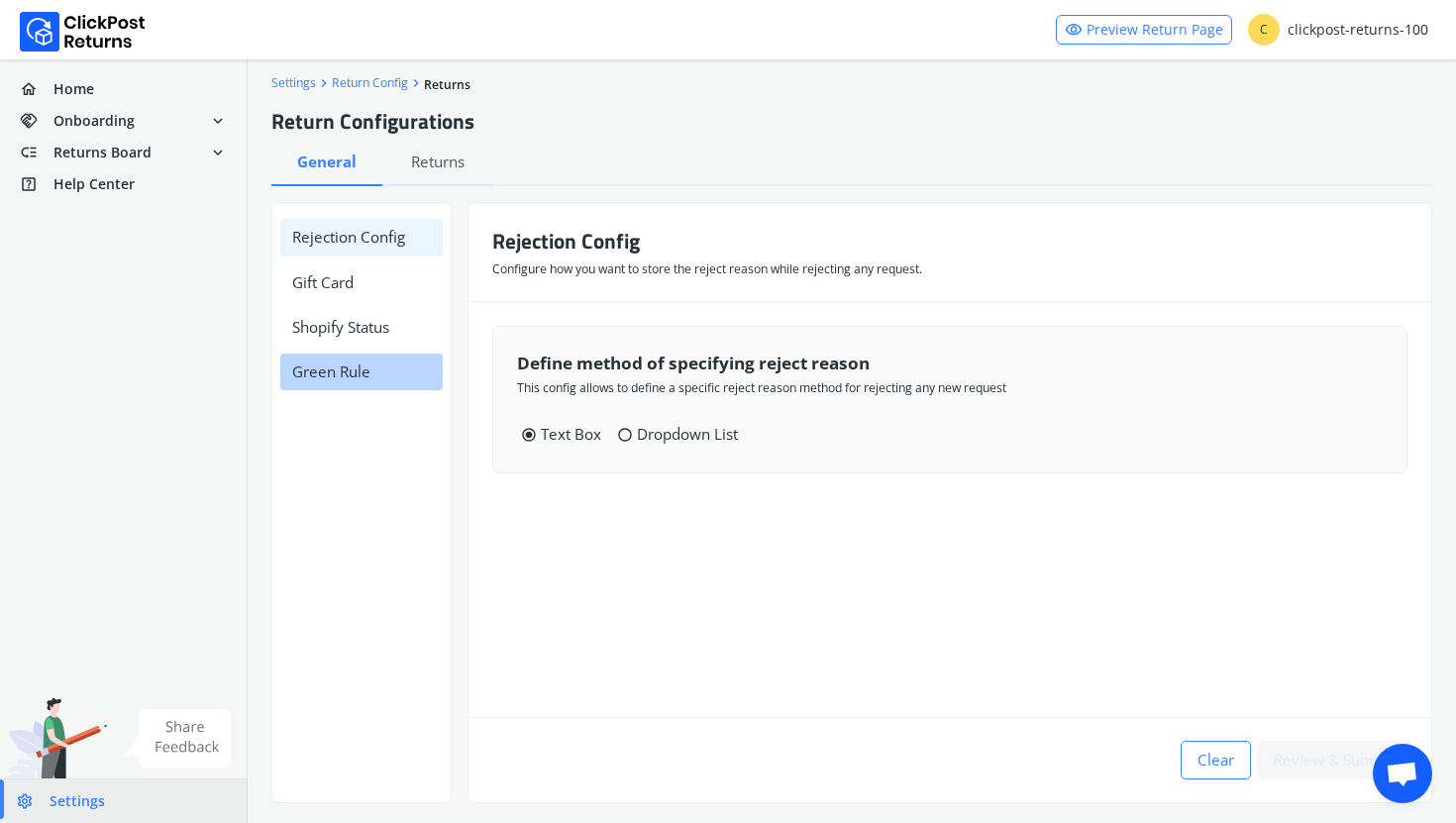 click on "Green Rule" at bounding box center (362, 371) 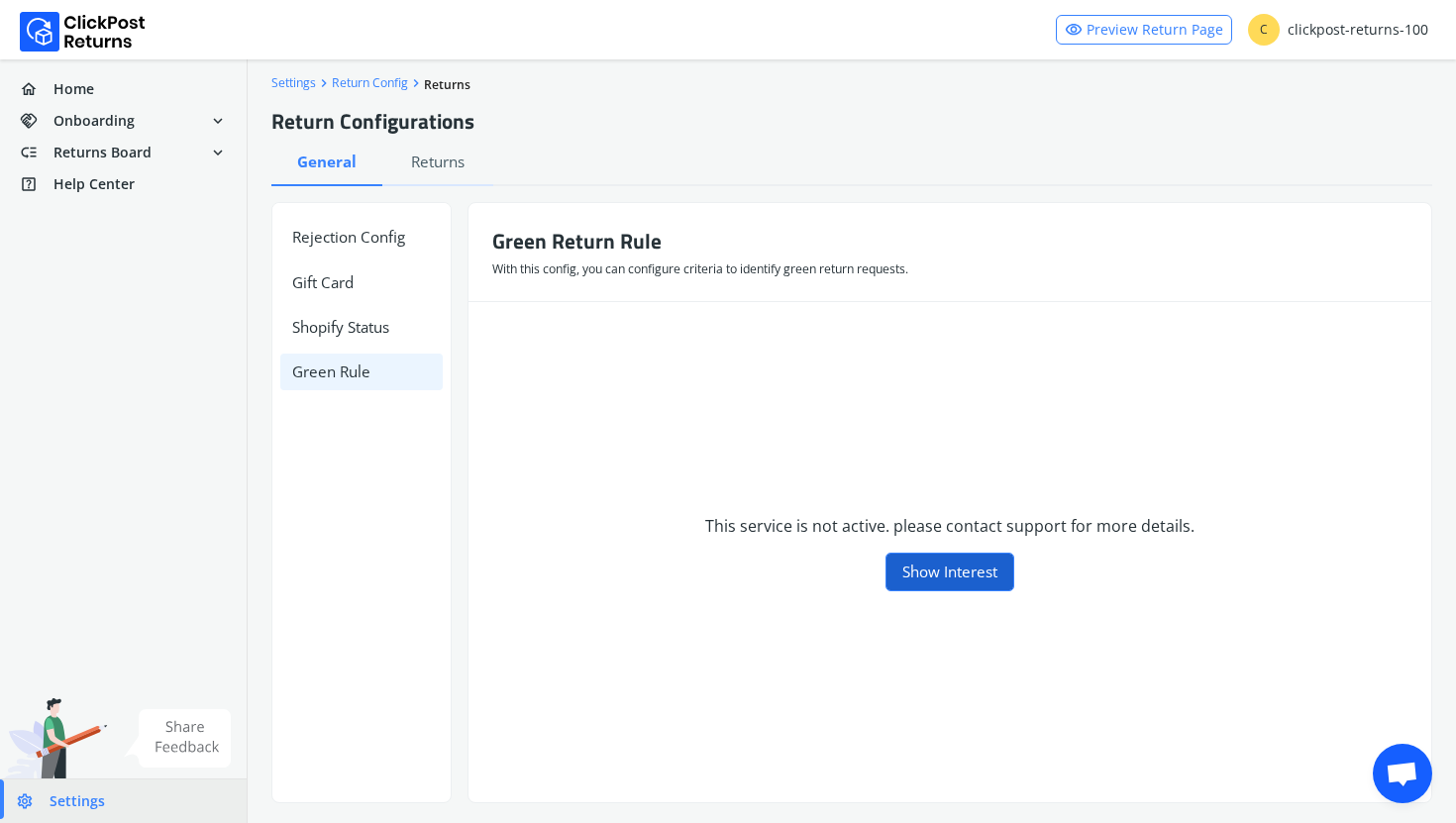 click on "Show Interest" at bounding box center (950, 571) 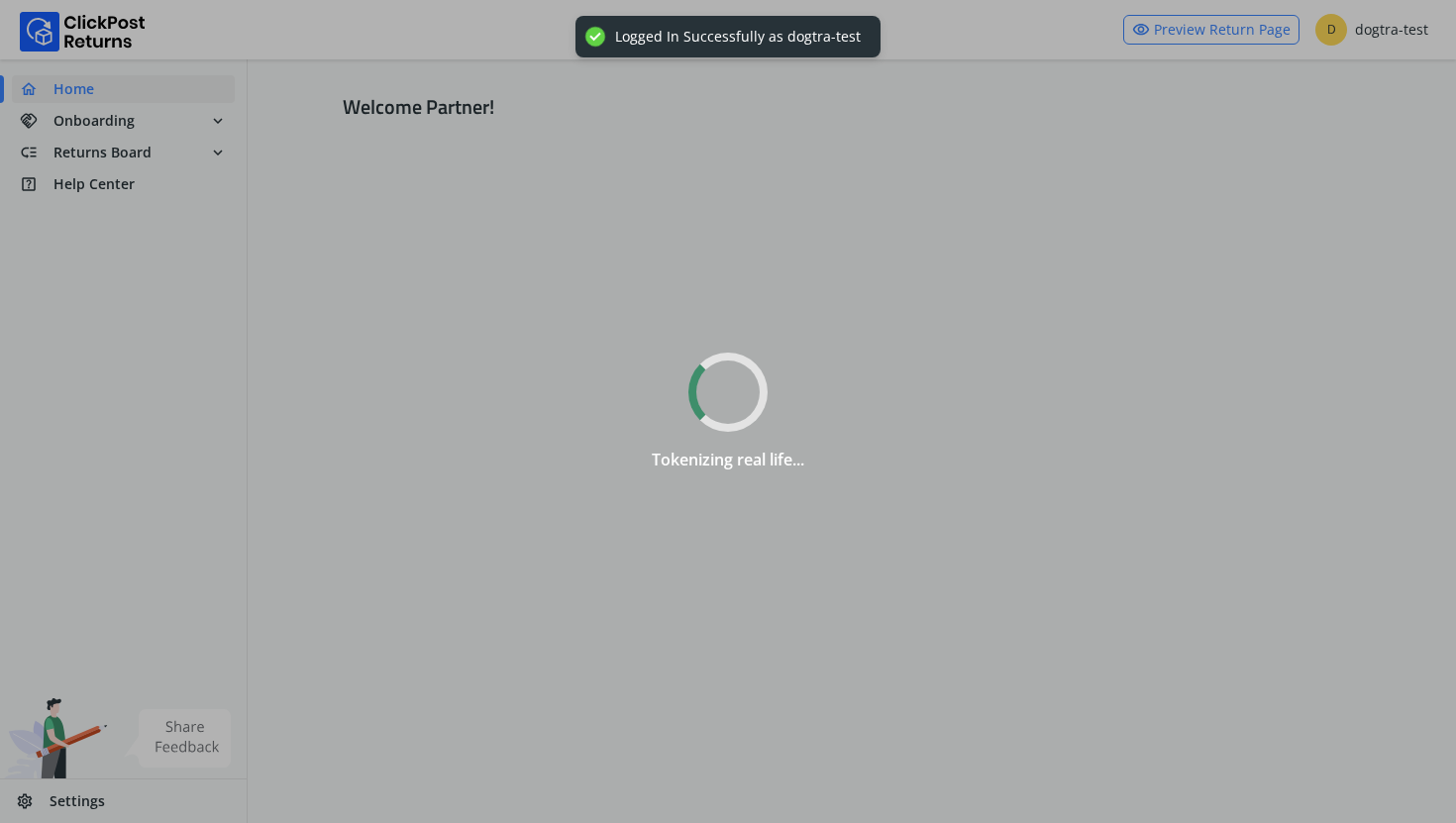 scroll, scrollTop: 0, scrollLeft: 0, axis: both 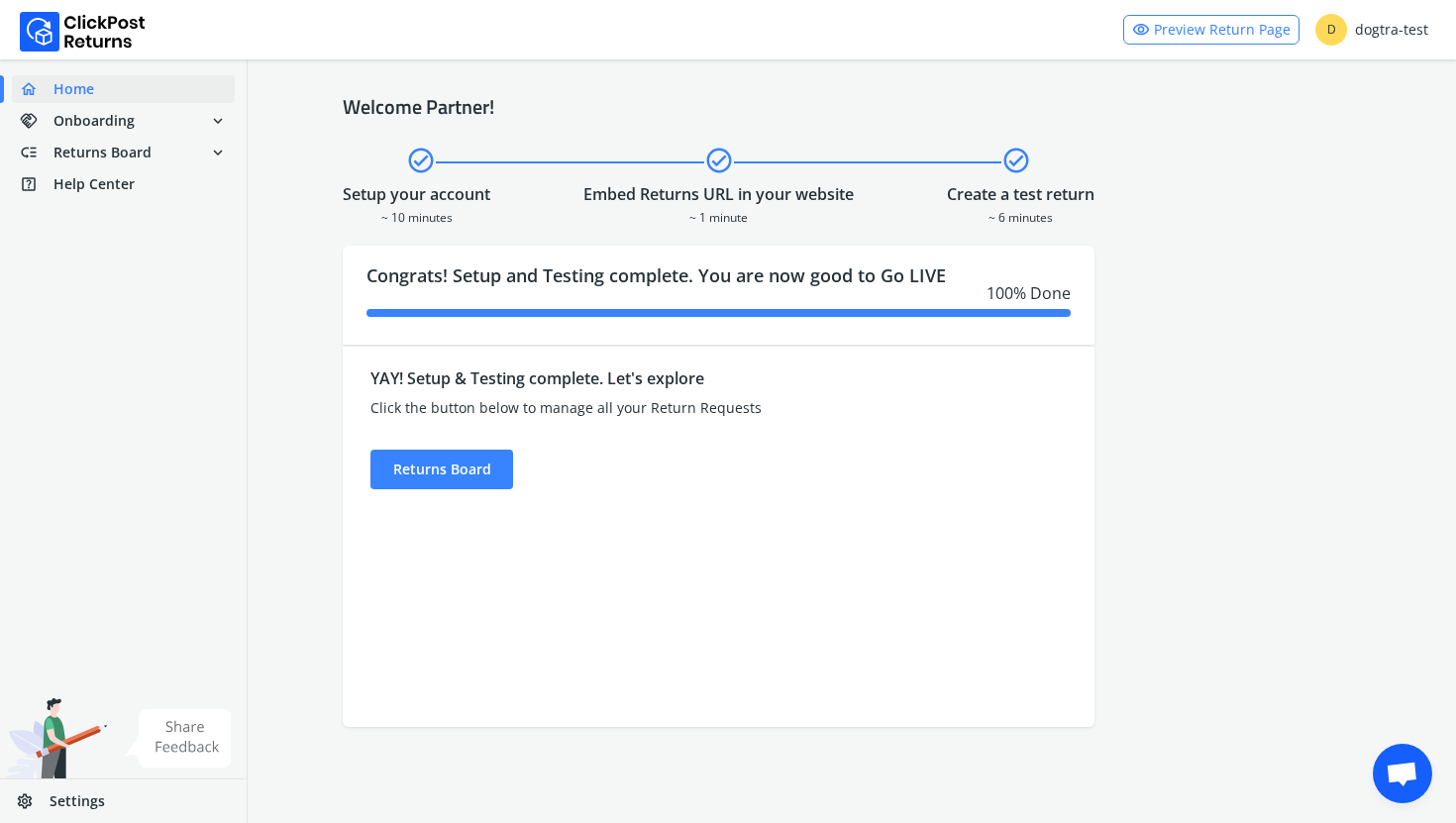 click on "Settings" at bounding box center [77, 801] 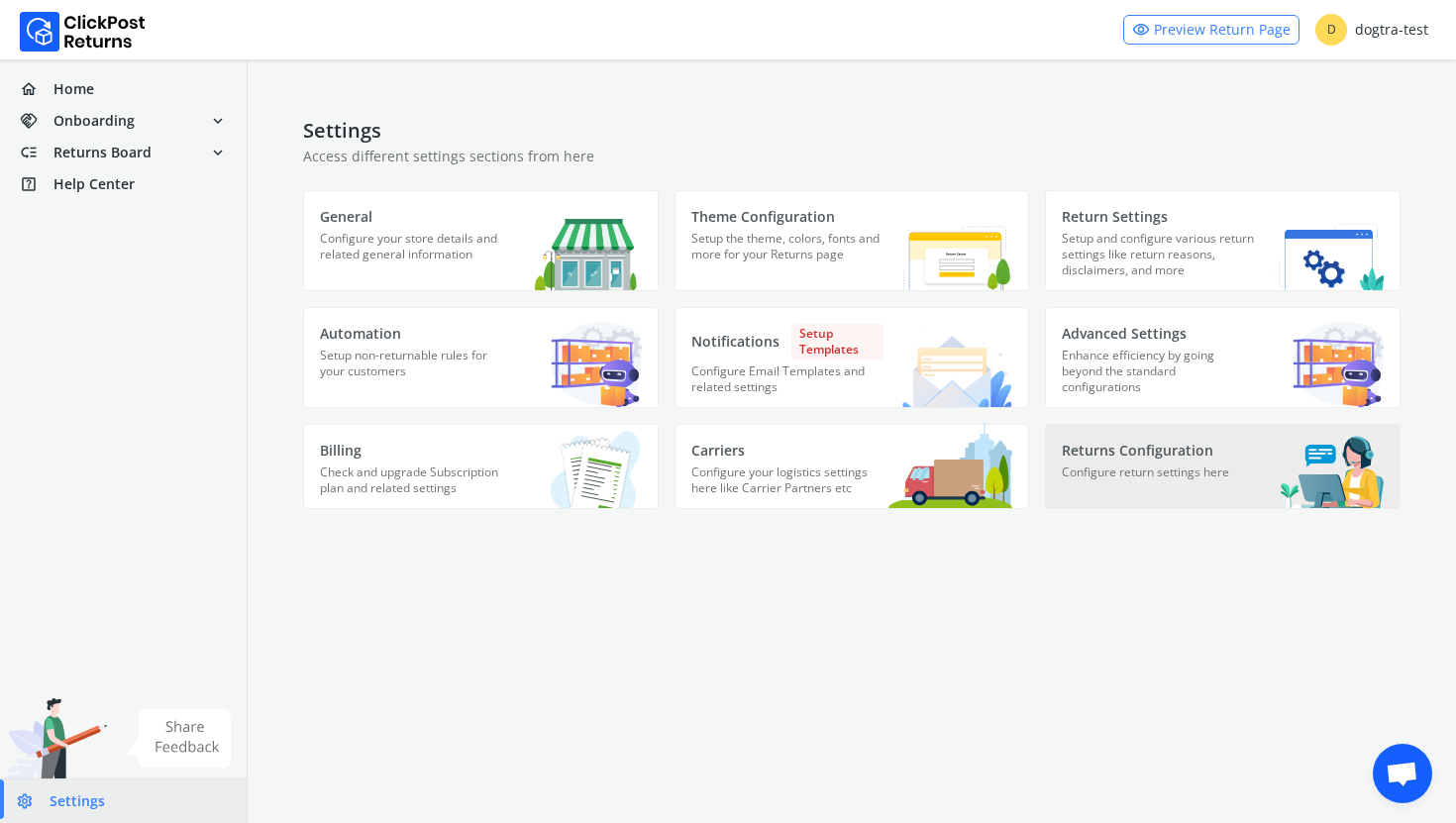 click on "Configure return settings here" at bounding box center (416, 256) 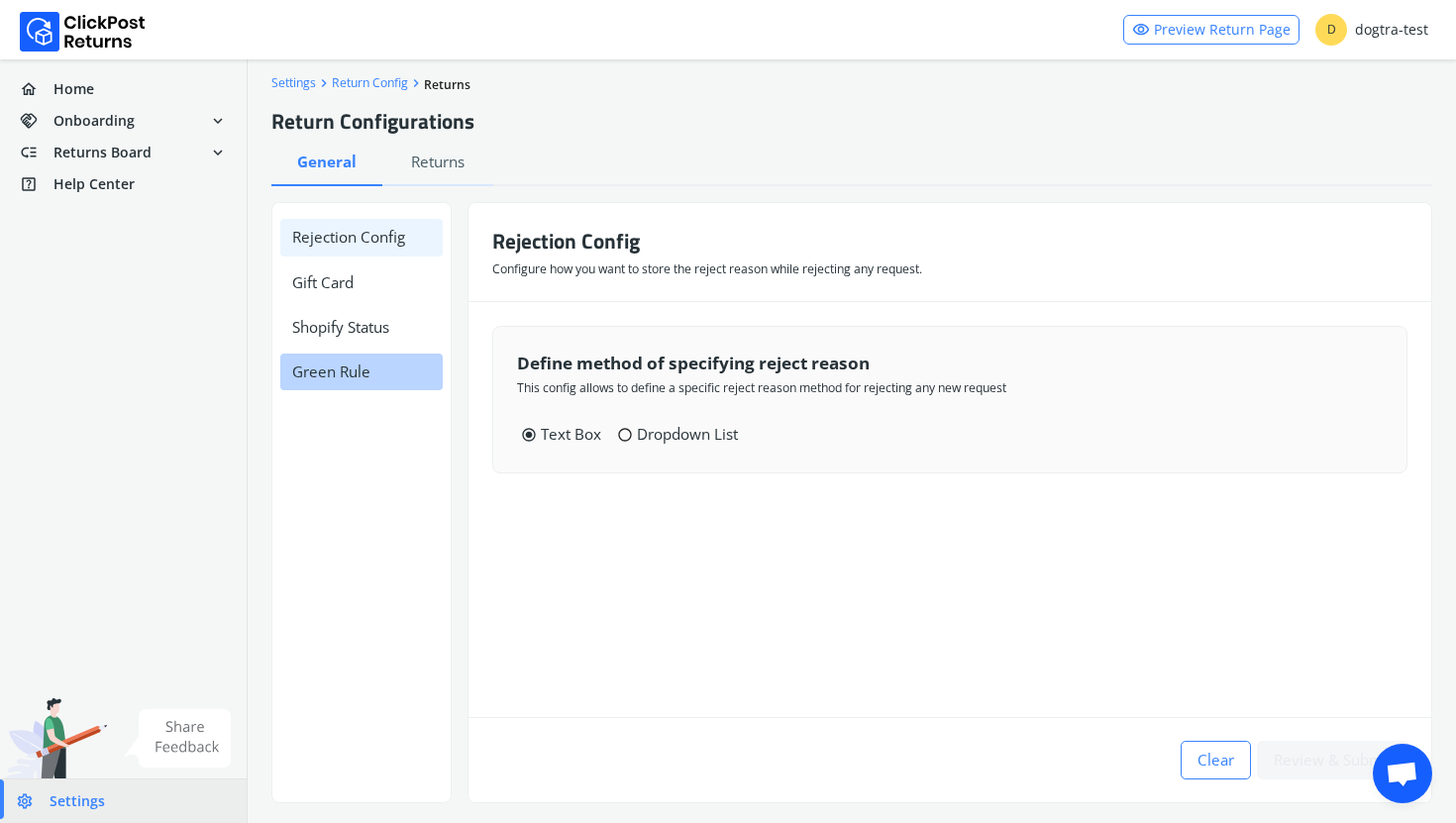 click on "Green Rule" at bounding box center (362, 371) 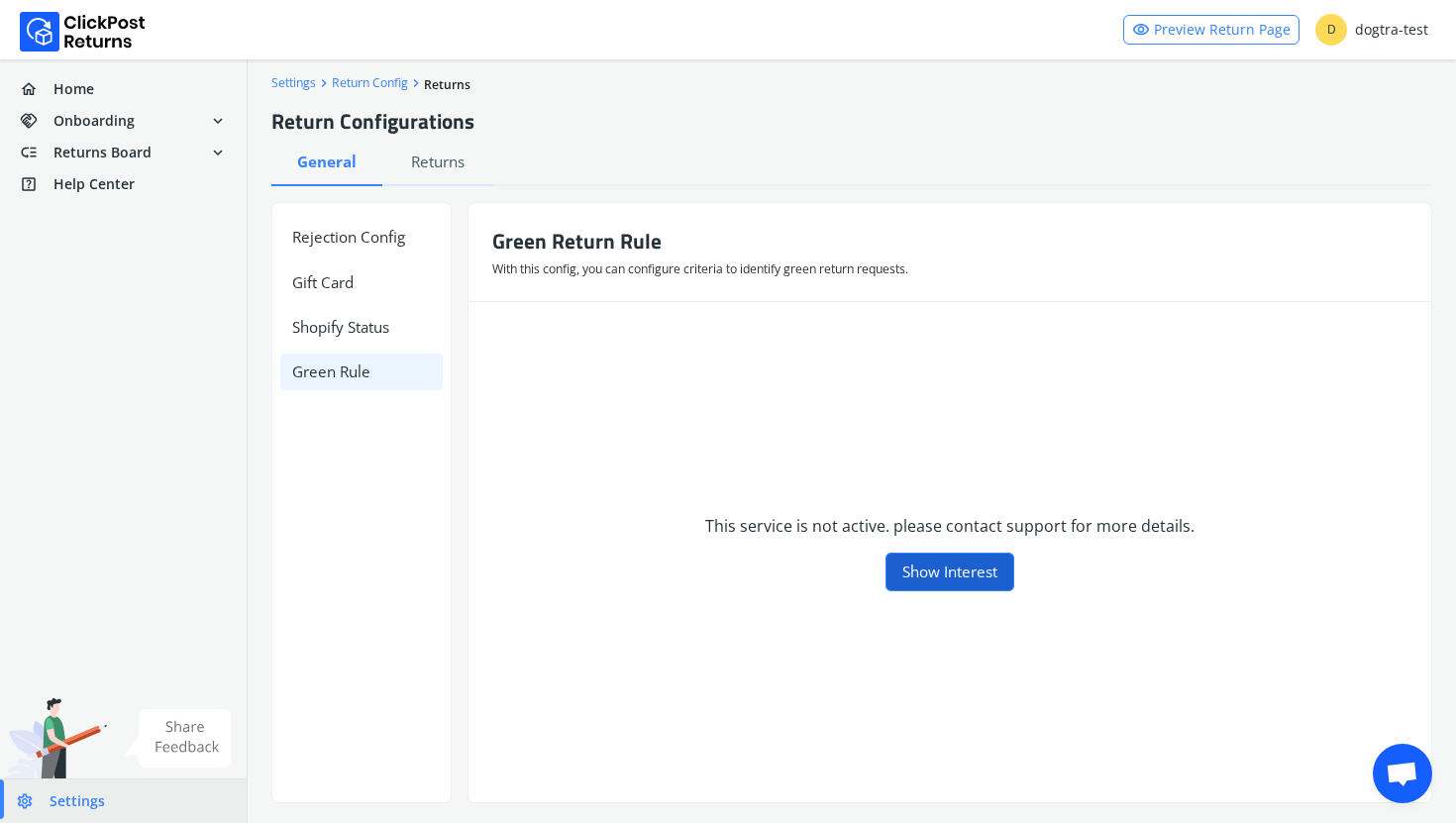 click on "Show Interest" at bounding box center (950, 571) 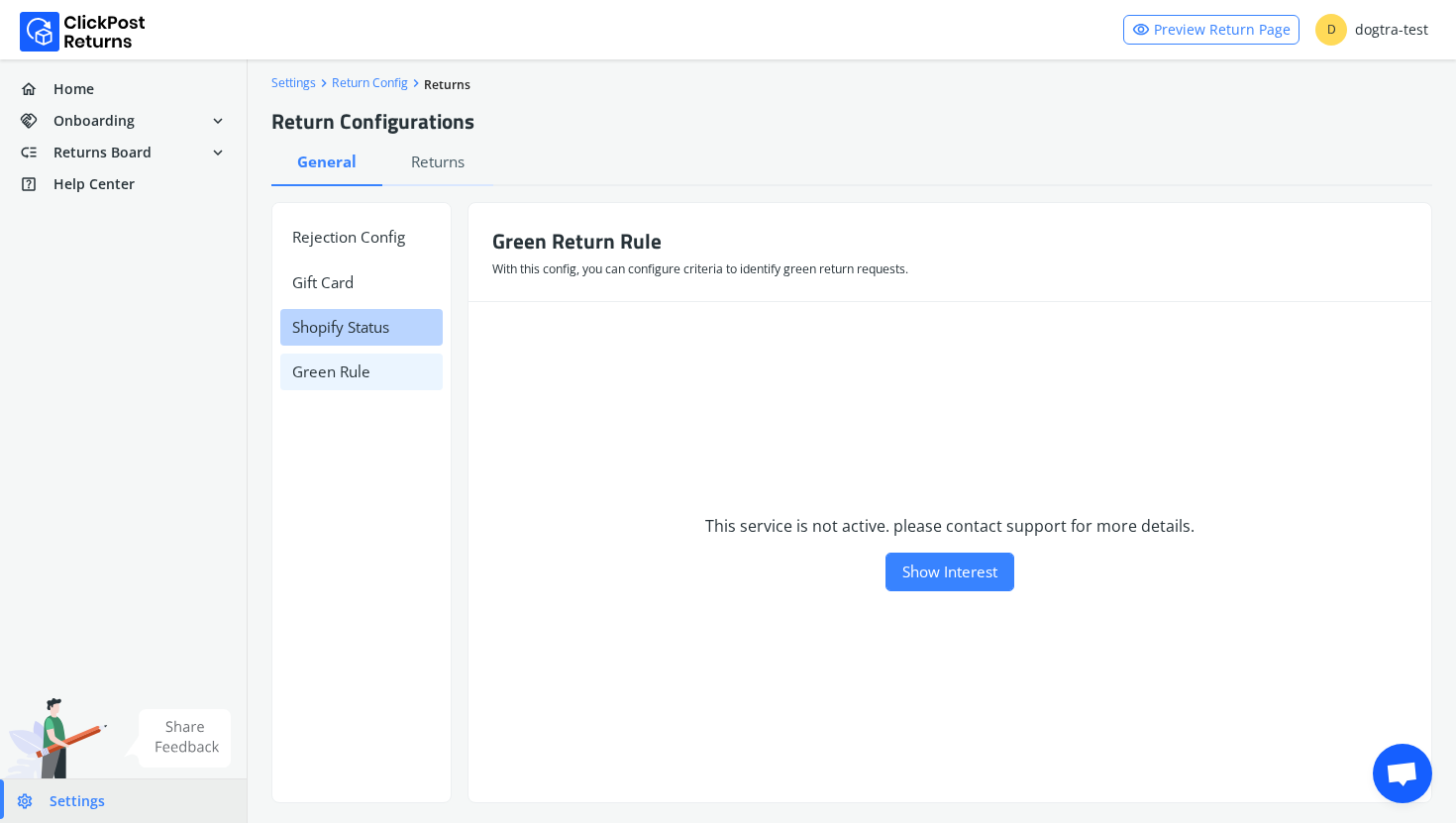 click on "Shopify Status" at bounding box center (362, 327) 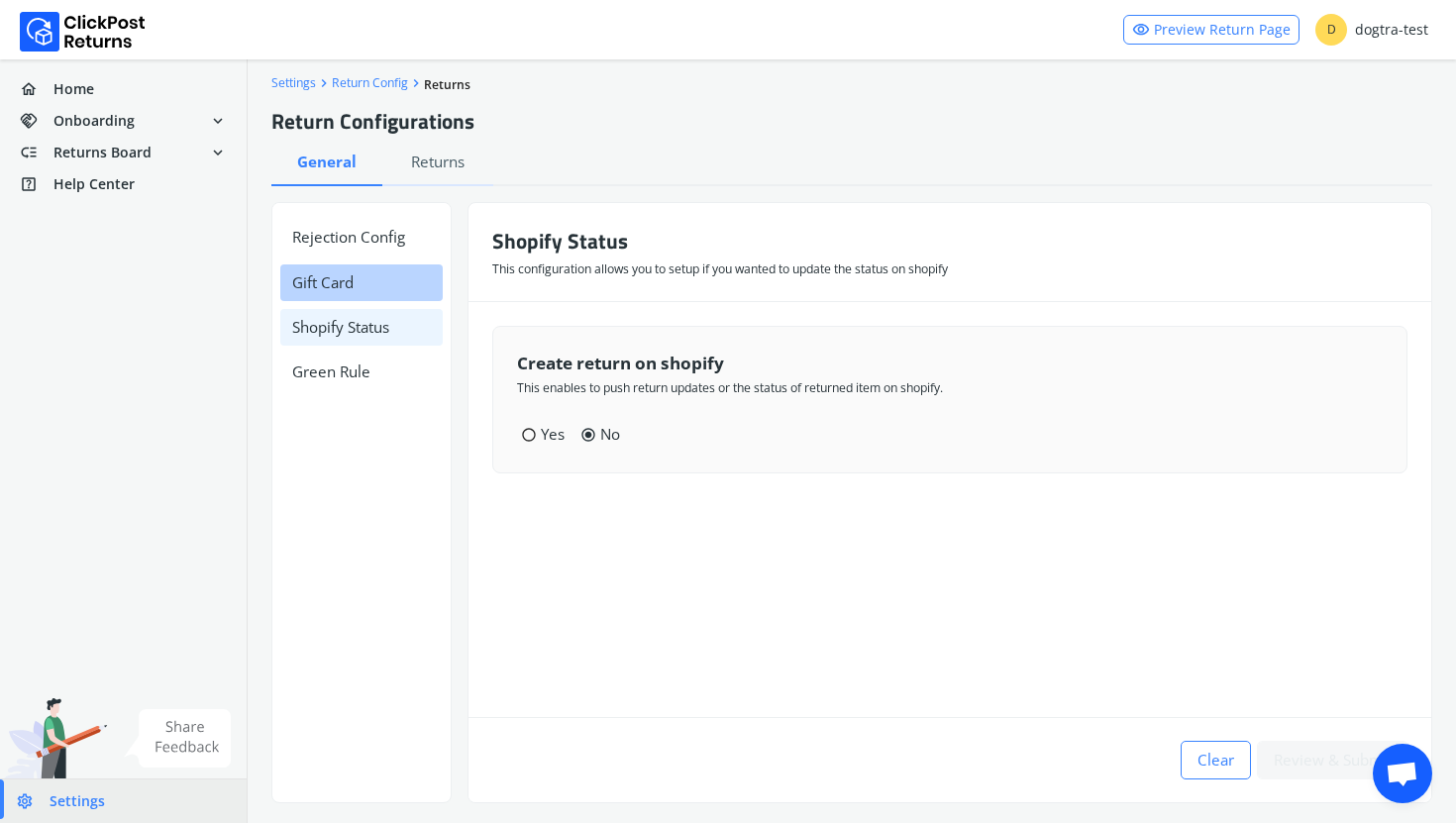 click on "Gift Card" at bounding box center (362, 282) 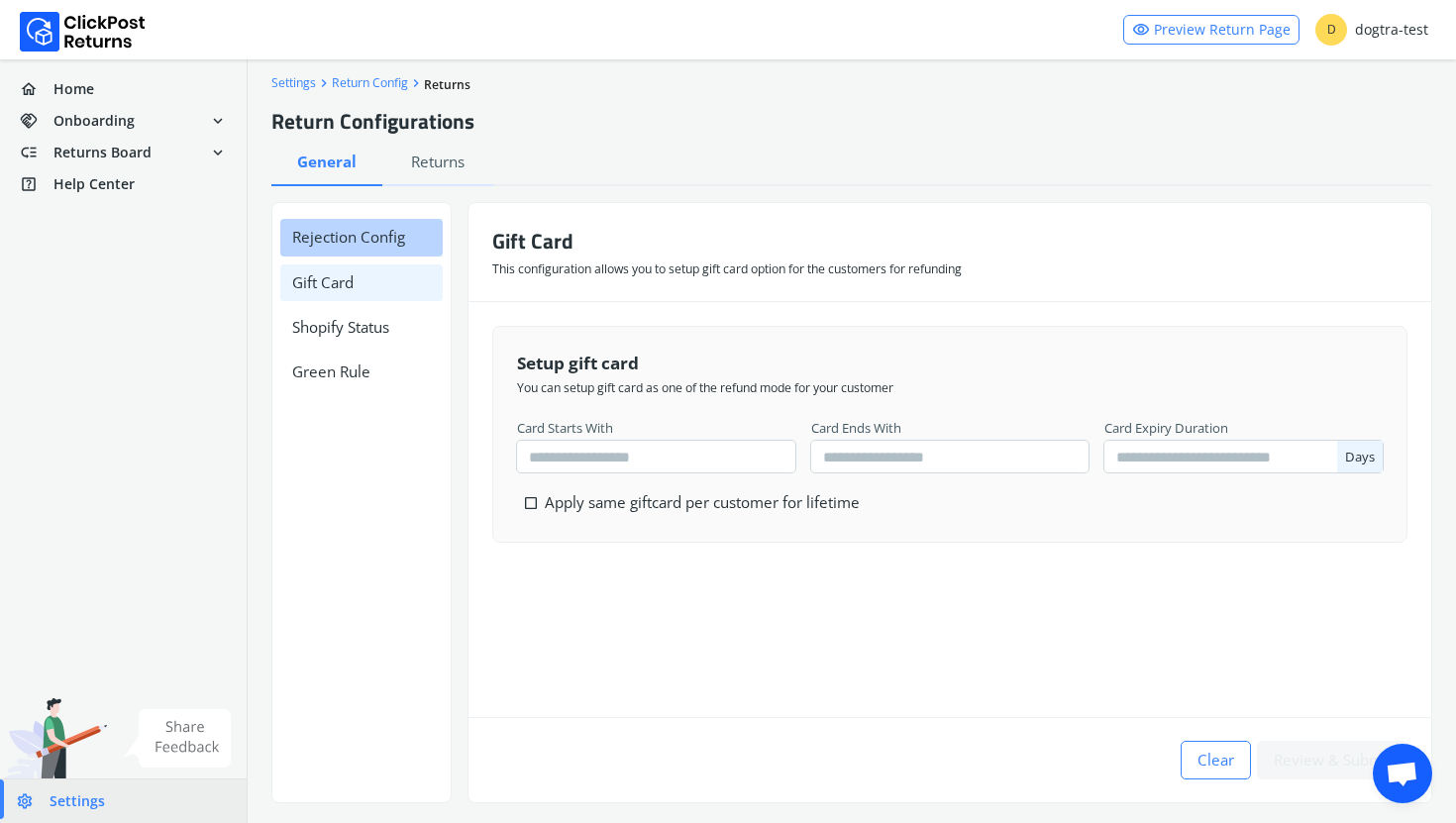click on "Rejection Config" at bounding box center (362, 237) 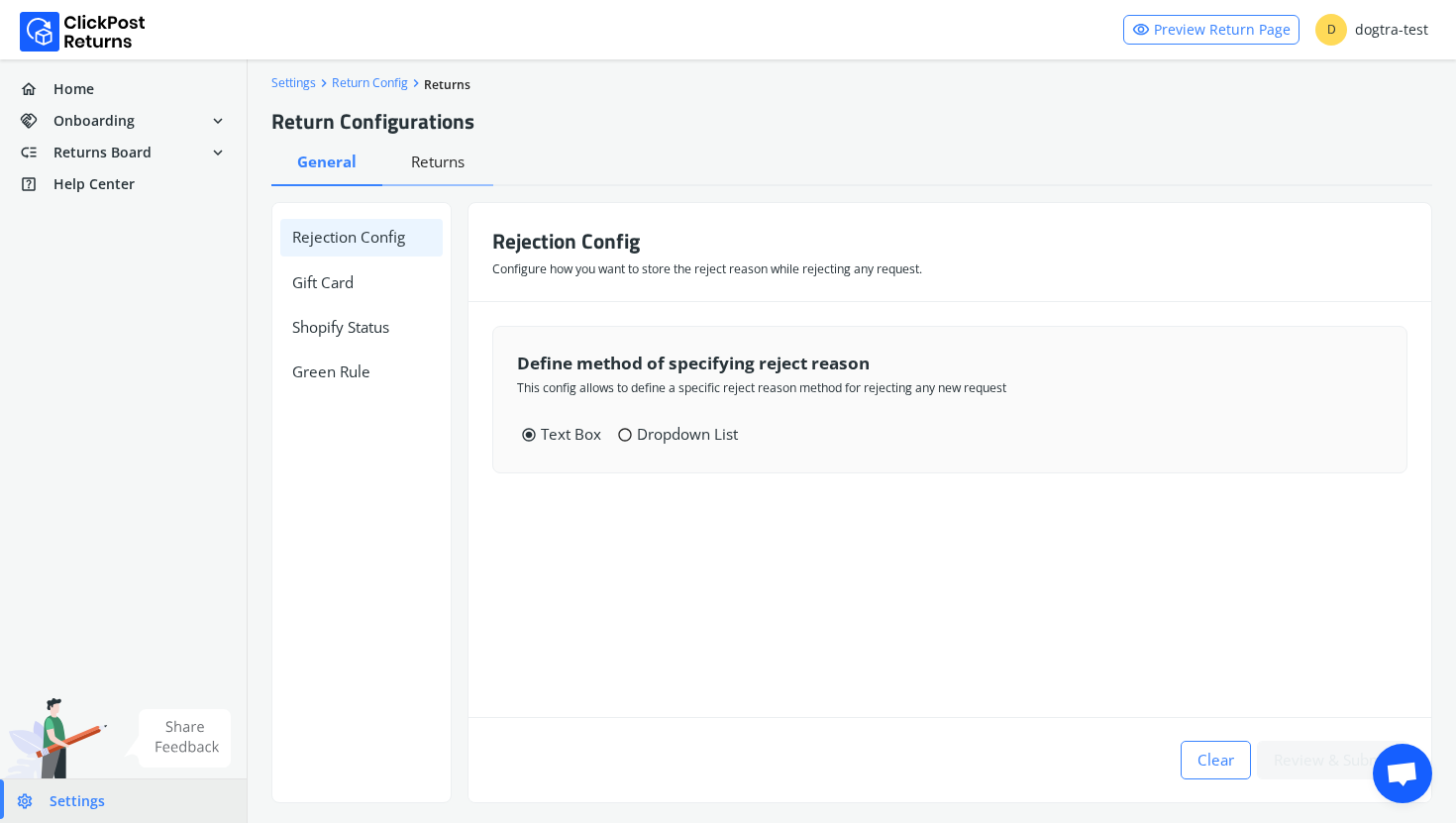 click on "Returns" at bounding box center (327, 161) 